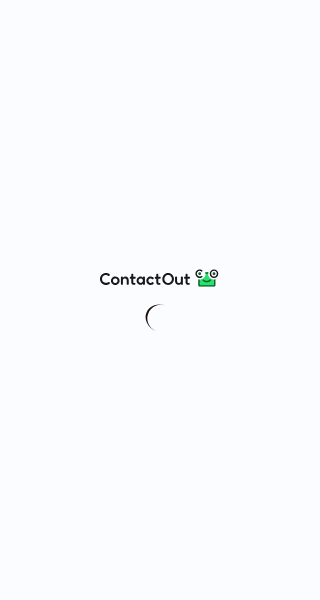 scroll, scrollTop: 0, scrollLeft: 0, axis: both 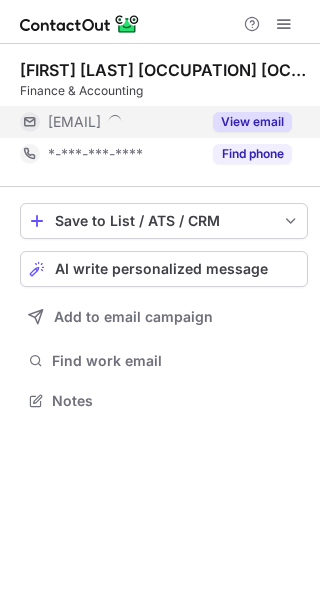 click on "View email" at bounding box center [252, 122] 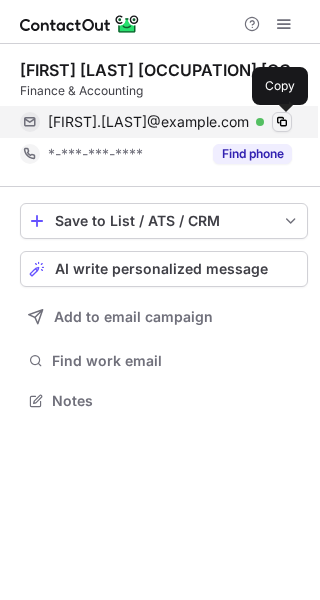 click at bounding box center [282, 122] 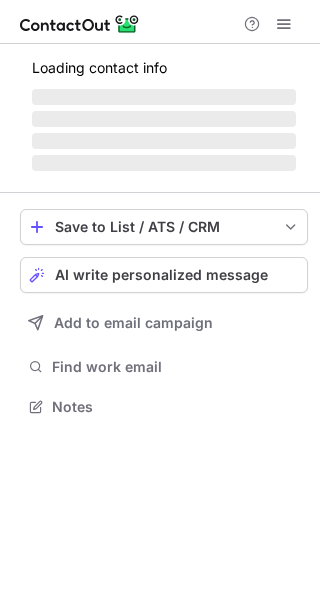 scroll, scrollTop: 0, scrollLeft: 0, axis: both 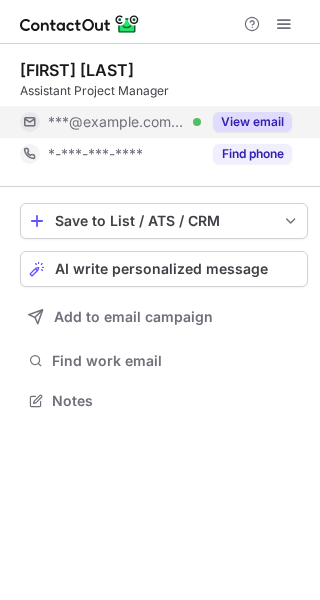 click on "View email" at bounding box center (252, 122) 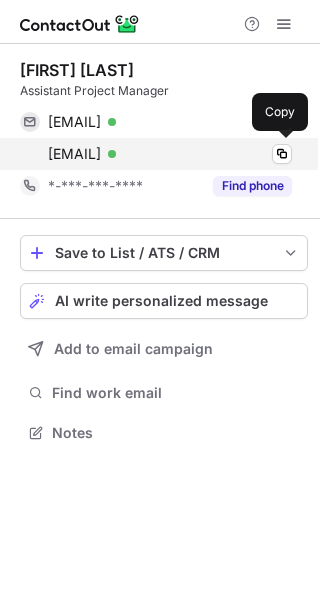 scroll, scrollTop: 10, scrollLeft: 10, axis: both 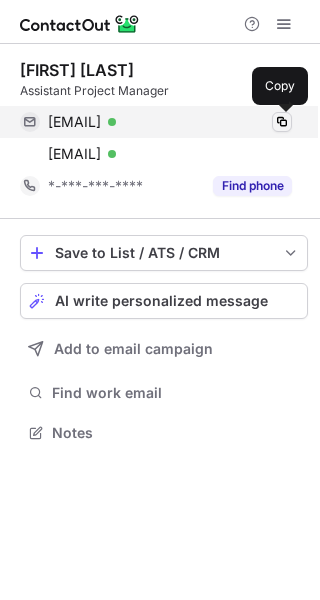 click at bounding box center (282, 122) 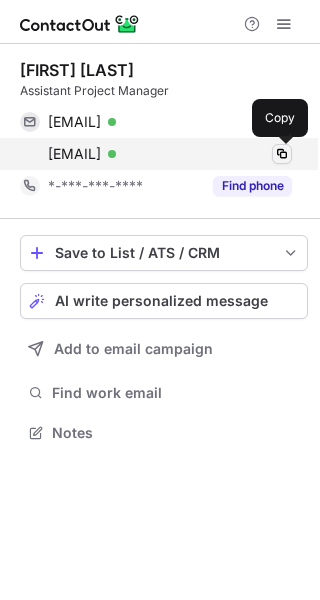 click at bounding box center (282, 154) 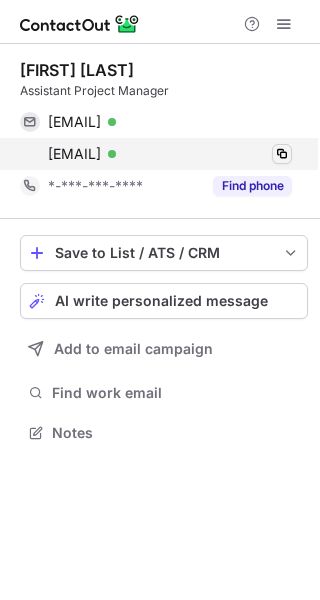 click at bounding box center [282, 154] 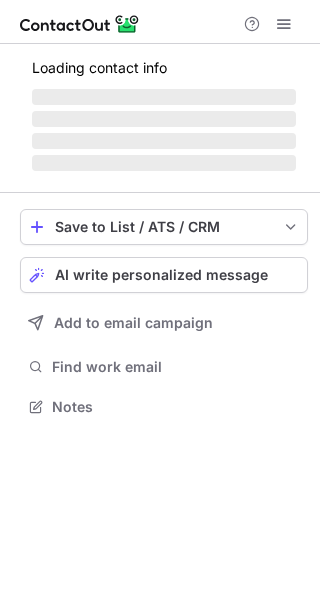 scroll, scrollTop: 0, scrollLeft: 0, axis: both 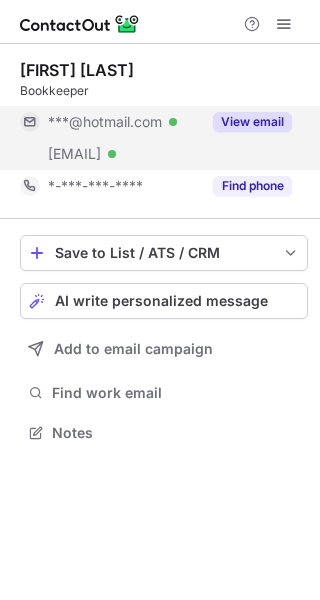 click on "View email" at bounding box center (252, 122) 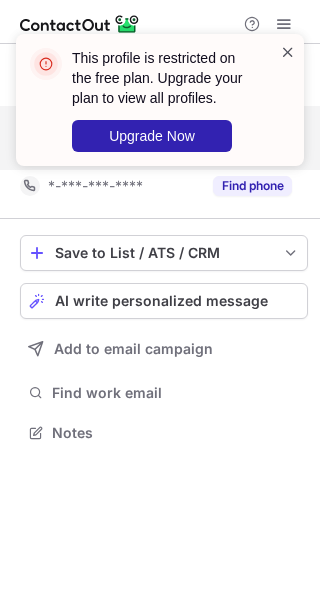click at bounding box center [288, 52] 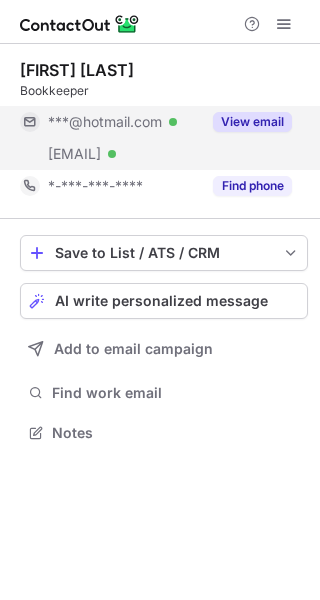 click on "***@partneresi.com" at bounding box center [74, 154] 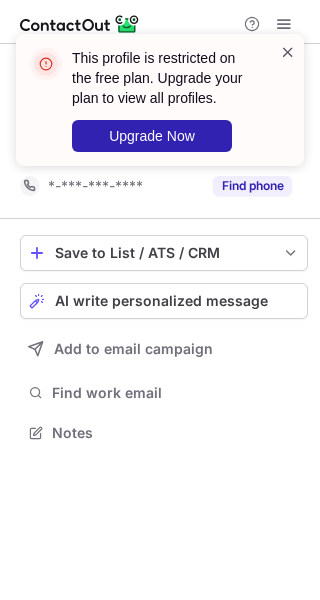 click at bounding box center (288, 52) 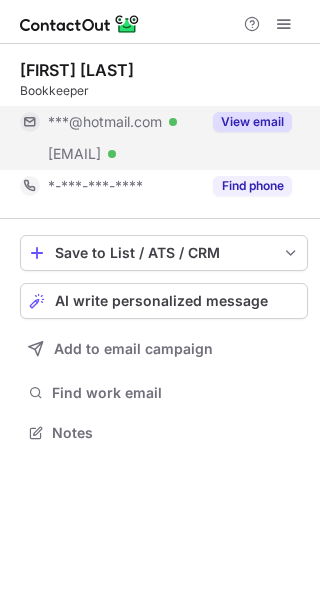 click on "***@hotmail.com" at bounding box center [105, 122] 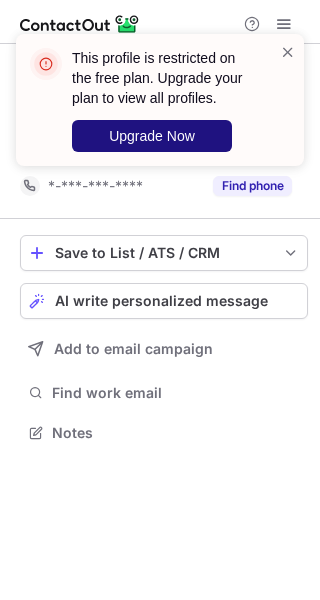 click on "Upgrade Now" at bounding box center [152, 136] 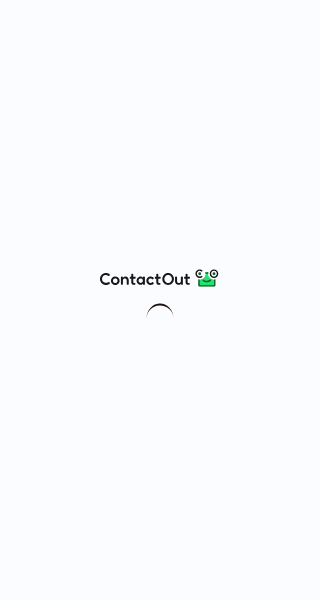 scroll, scrollTop: 0, scrollLeft: 0, axis: both 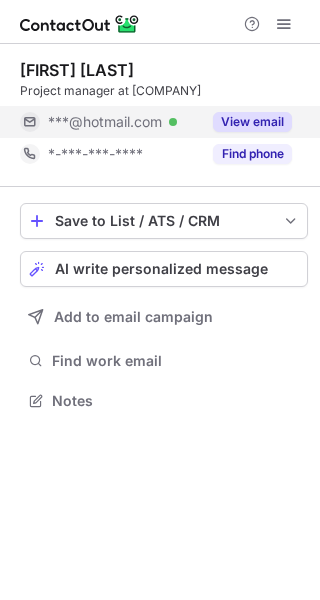 click on "View email" at bounding box center [252, 122] 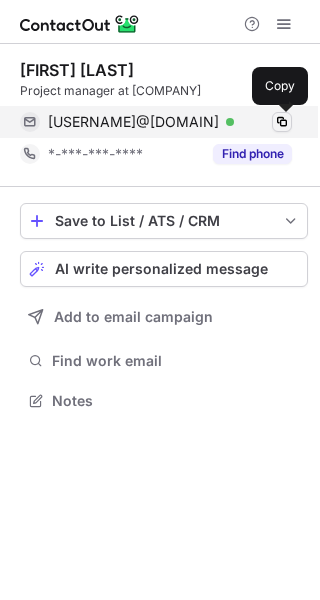 click at bounding box center [282, 122] 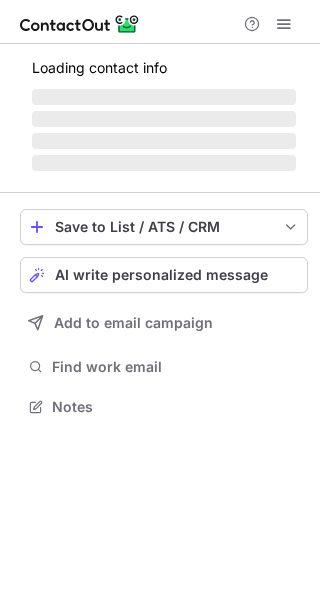 scroll, scrollTop: 0, scrollLeft: 0, axis: both 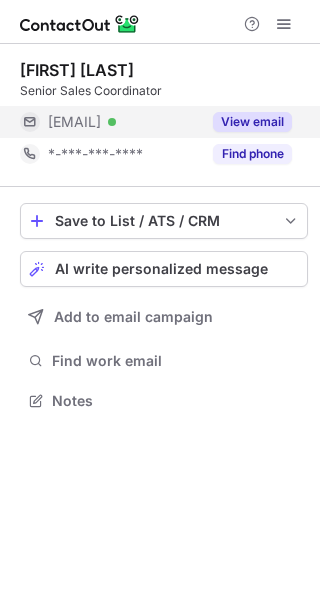 click on "View email" at bounding box center [252, 122] 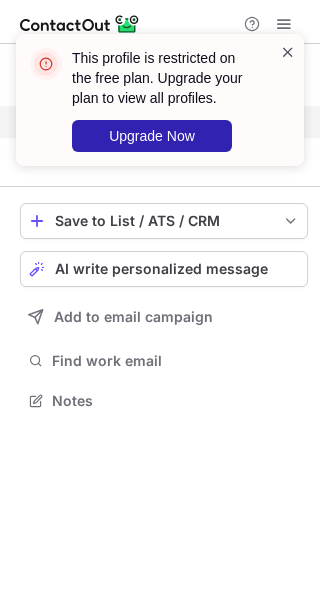 click at bounding box center [288, 52] 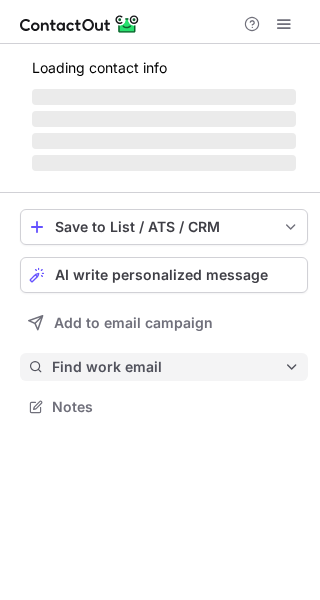 scroll, scrollTop: 0, scrollLeft: 0, axis: both 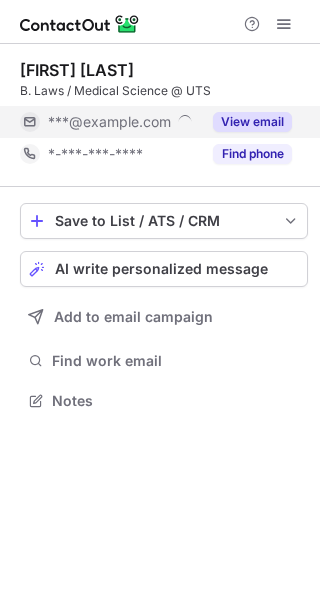 click on "View email" at bounding box center [252, 122] 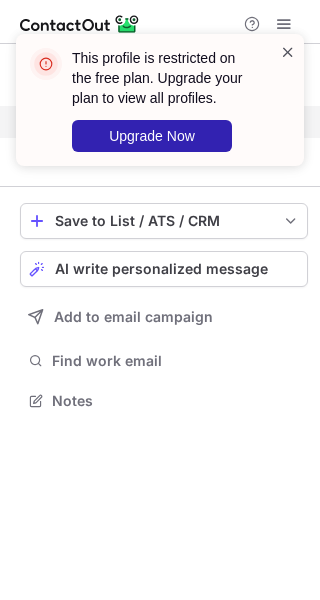 click at bounding box center [288, 52] 